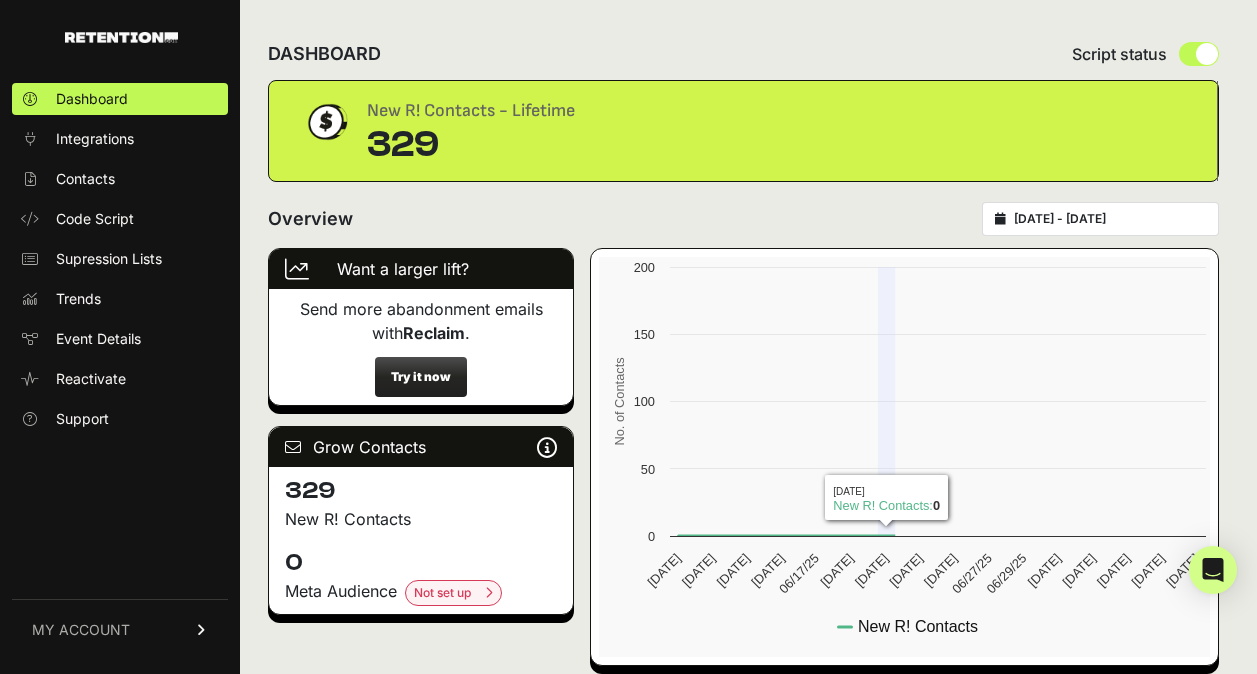 scroll, scrollTop: 0, scrollLeft: 0, axis: both 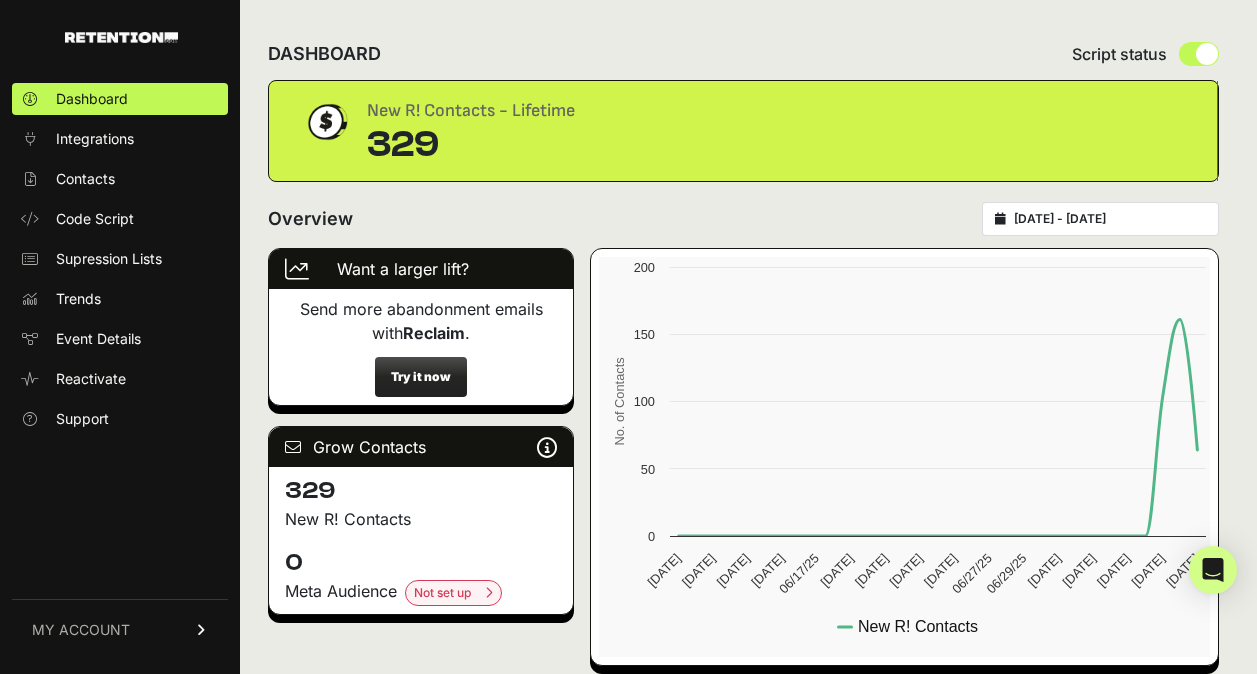 click on "Contacts" at bounding box center (85, 179) 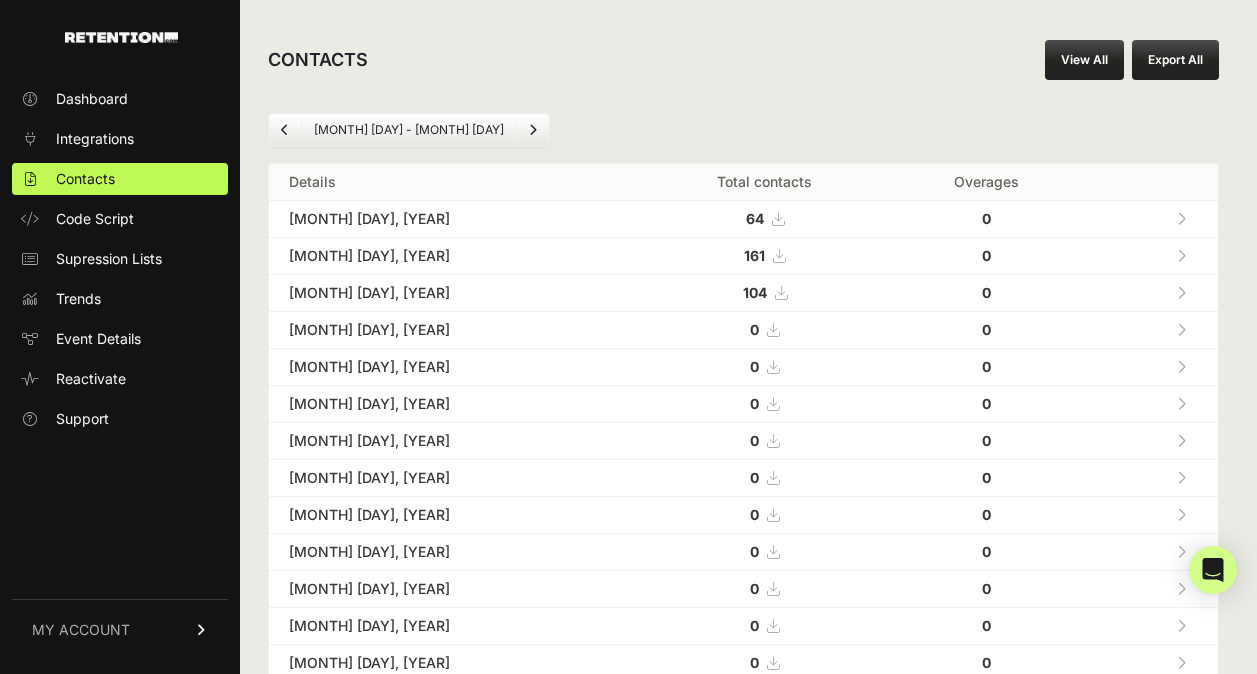 scroll, scrollTop: 0, scrollLeft: 0, axis: both 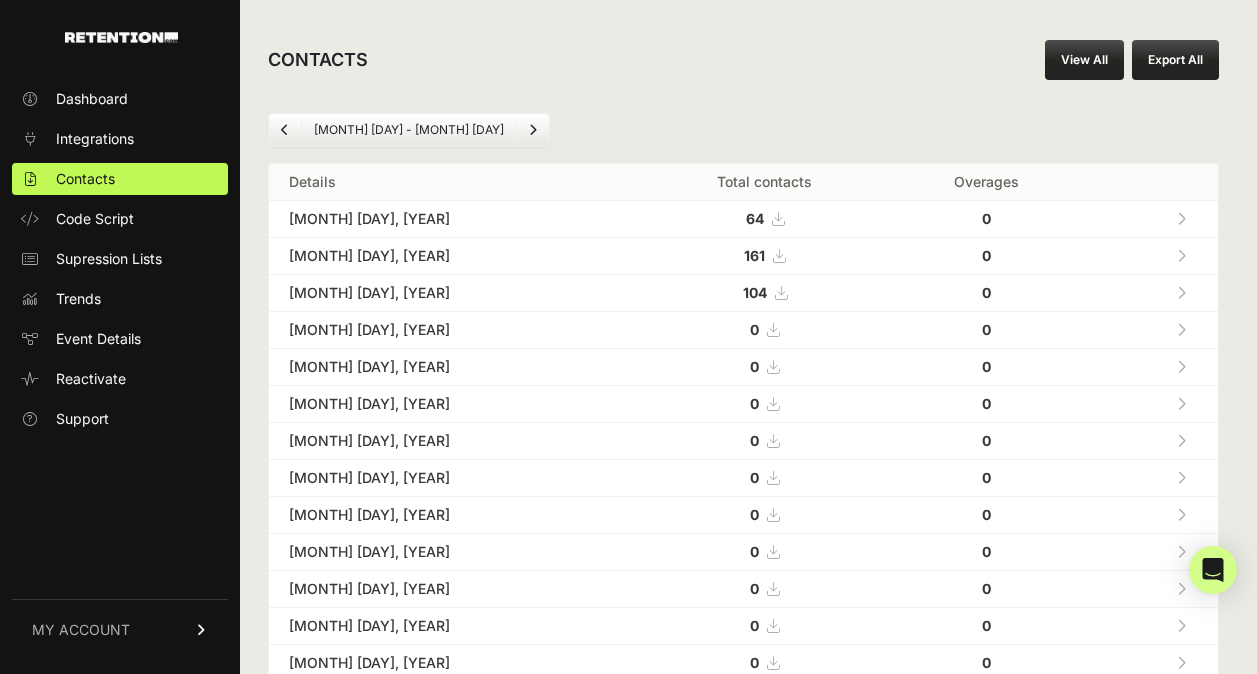 click at bounding box center (1181, 219) 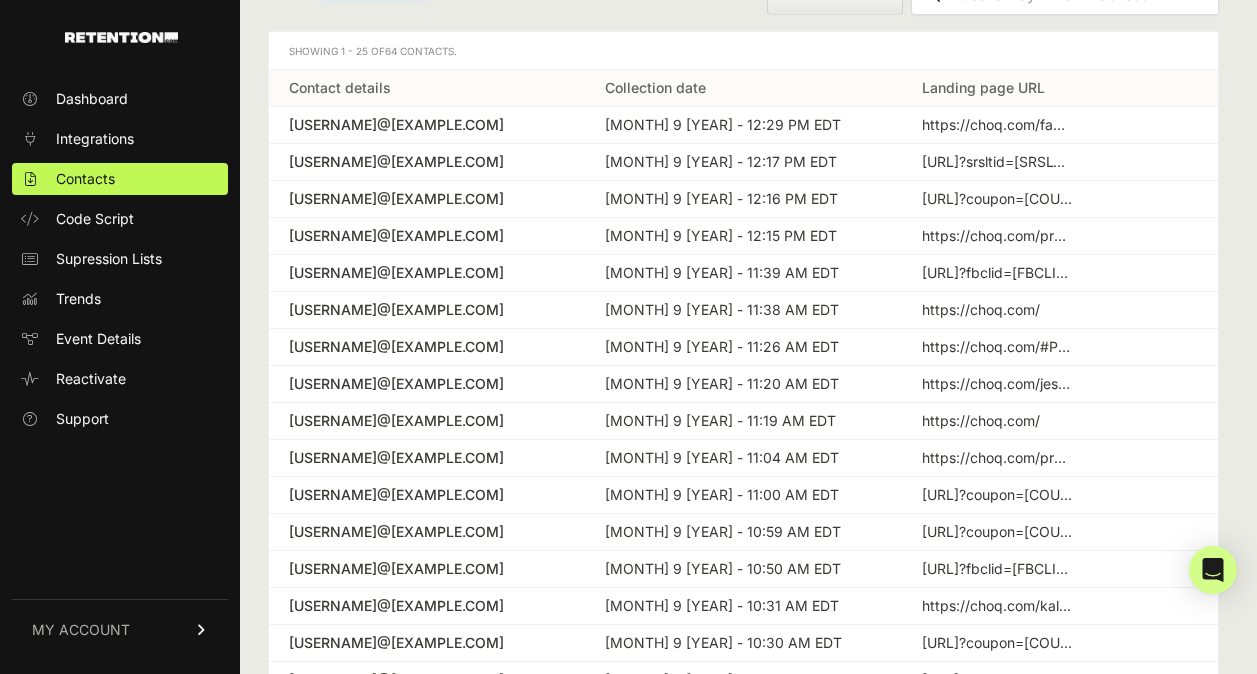scroll, scrollTop: 0, scrollLeft: 0, axis: both 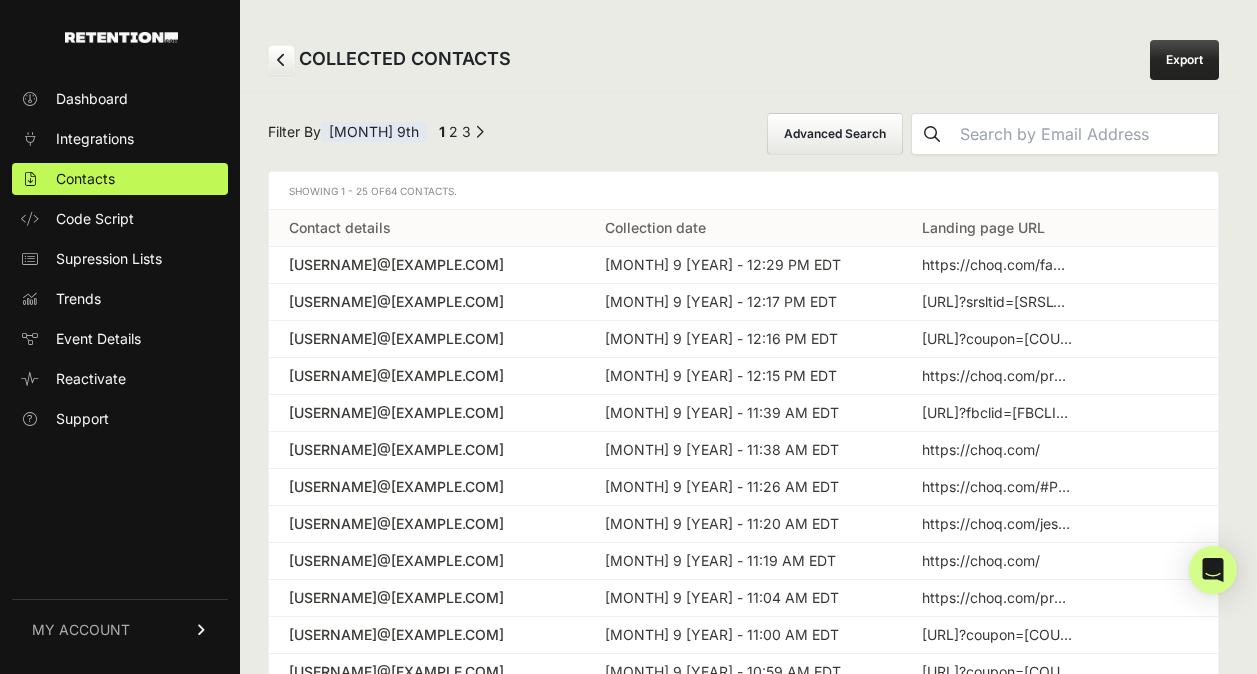 click on "Next →" at bounding box center (479, 137) 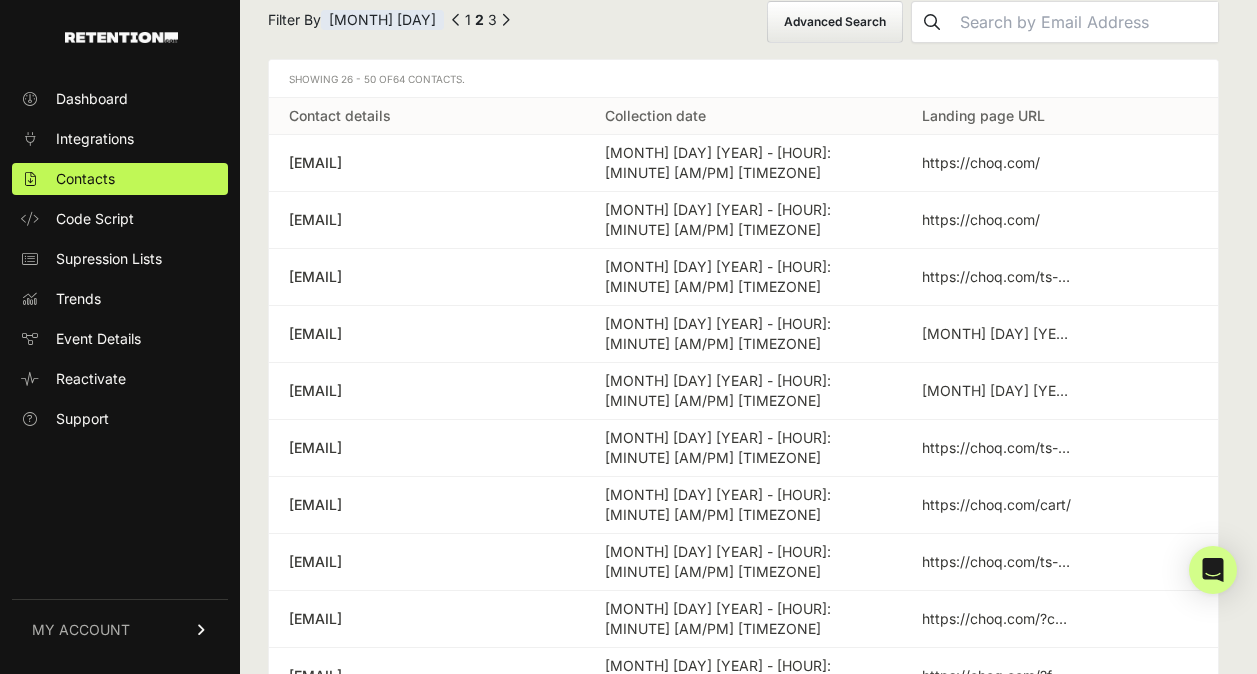 scroll, scrollTop: 106, scrollLeft: 0, axis: vertical 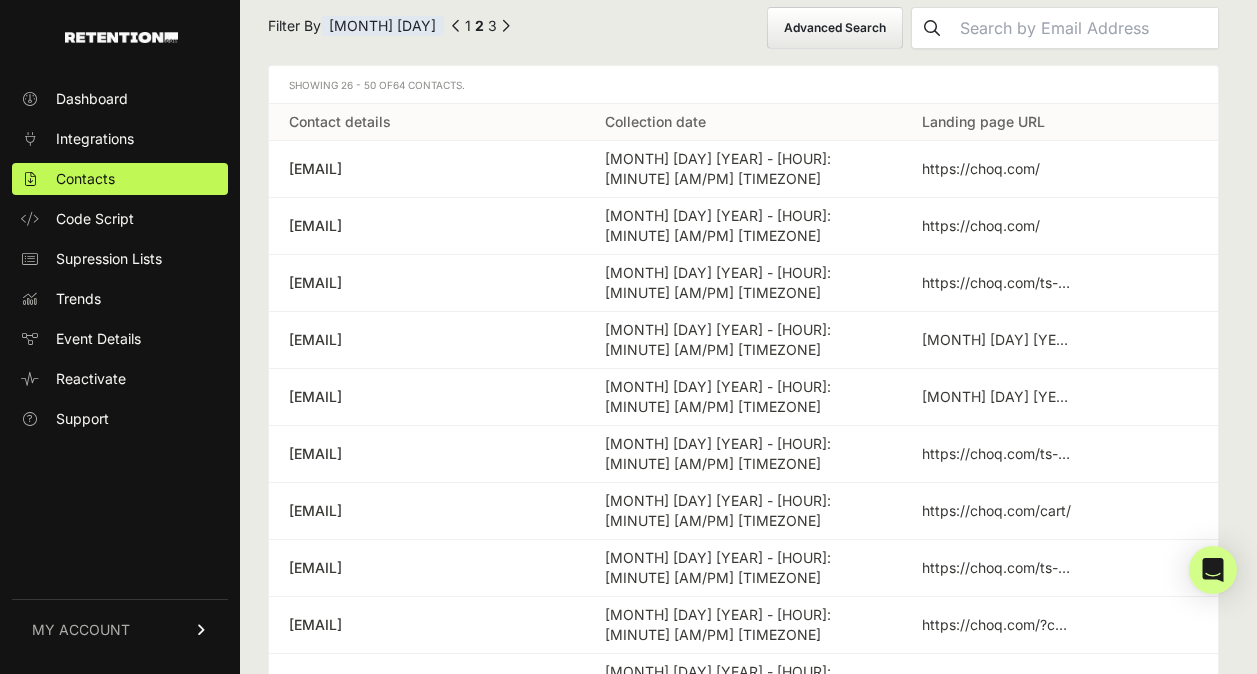 click on "Next →" at bounding box center (505, 31) 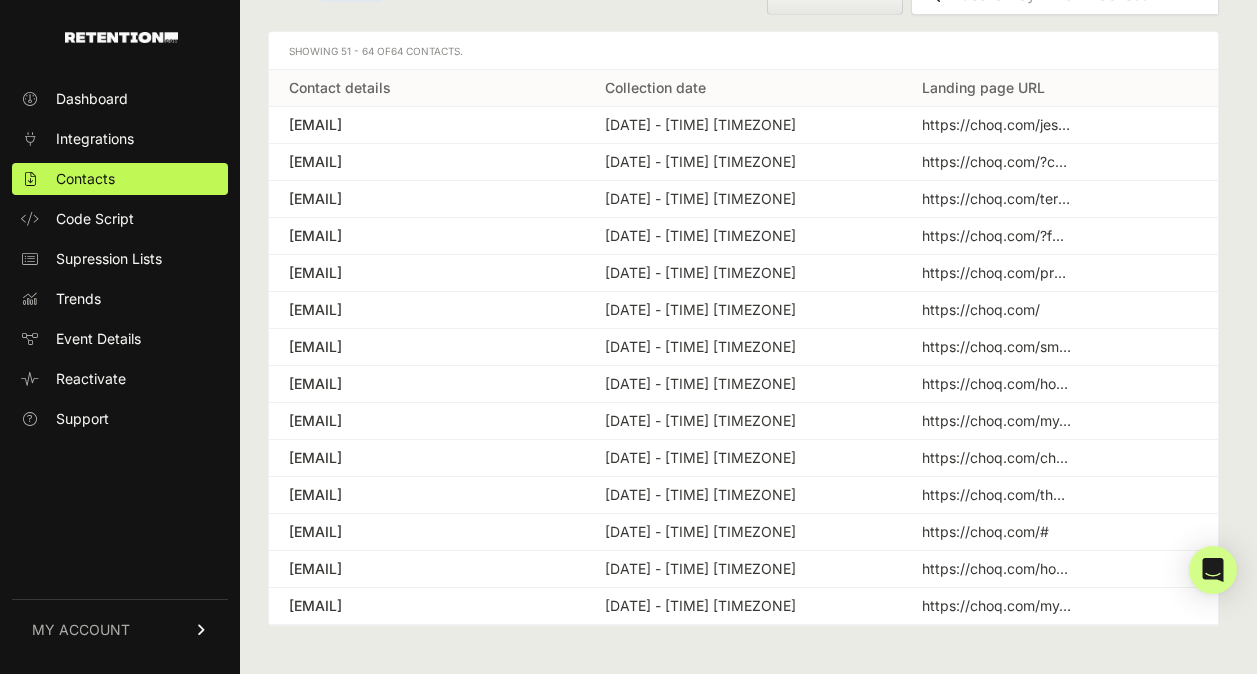 scroll, scrollTop: 0, scrollLeft: 0, axis: both 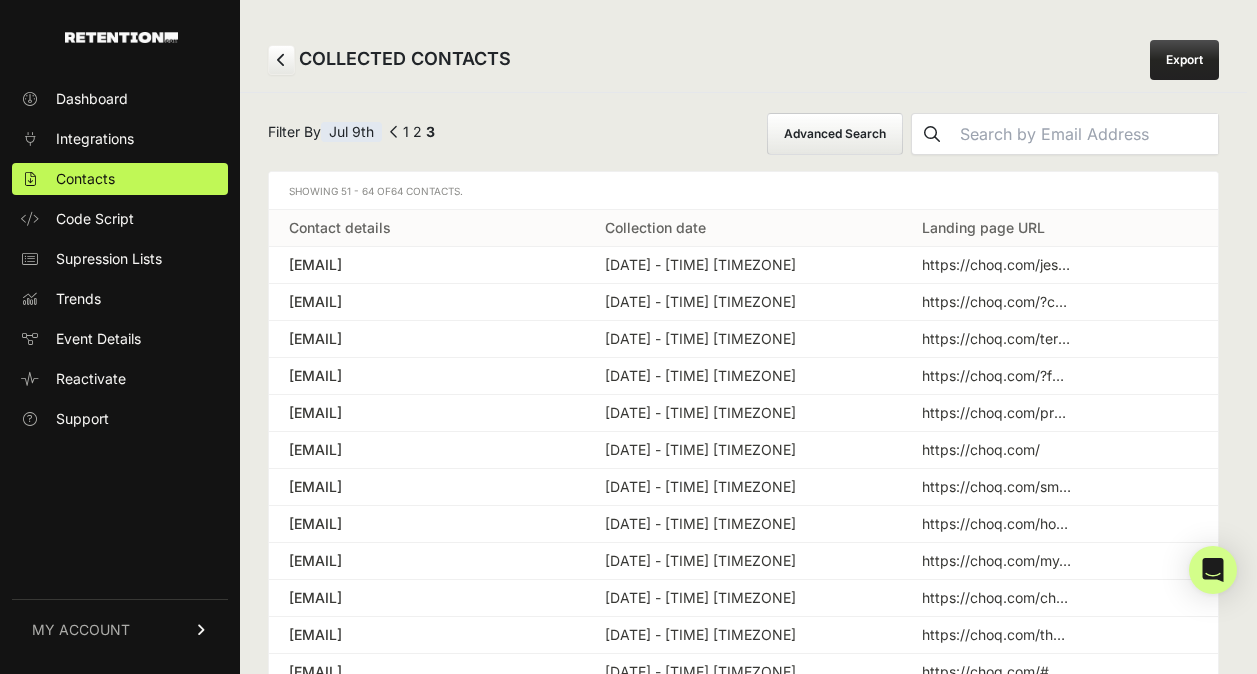 click at bounding box center (281, 60) 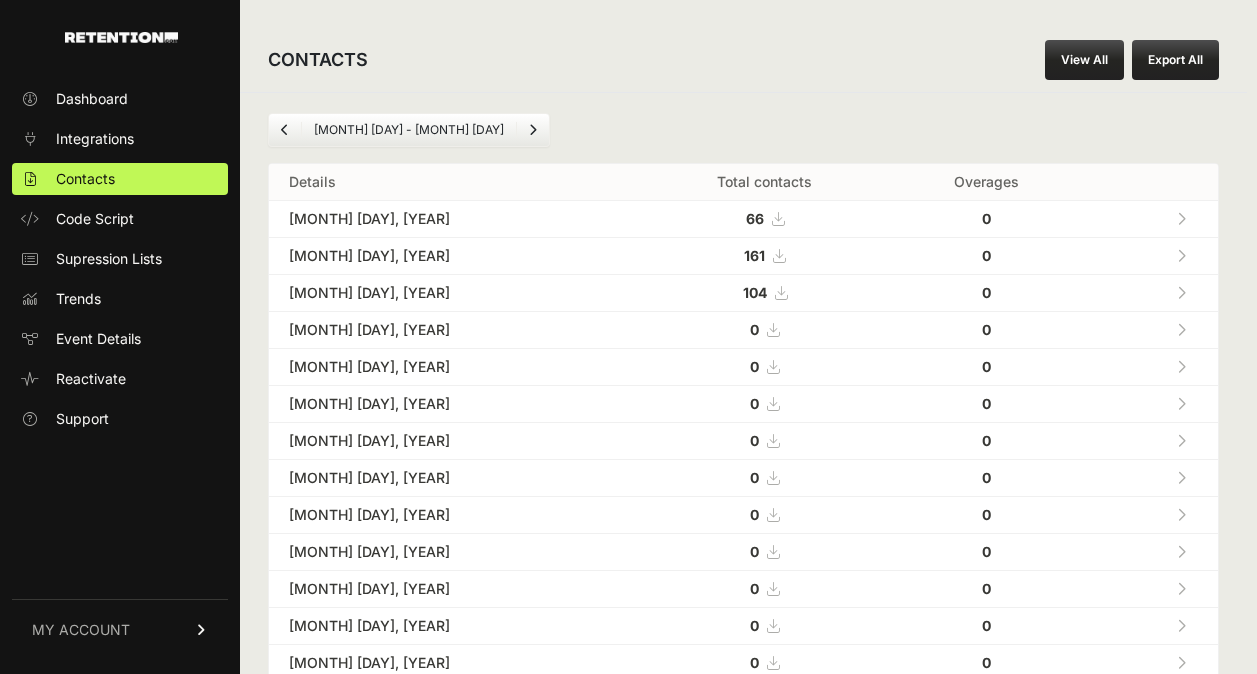scroll, scrollTop: 0, scrollLeft: 0, axis: both 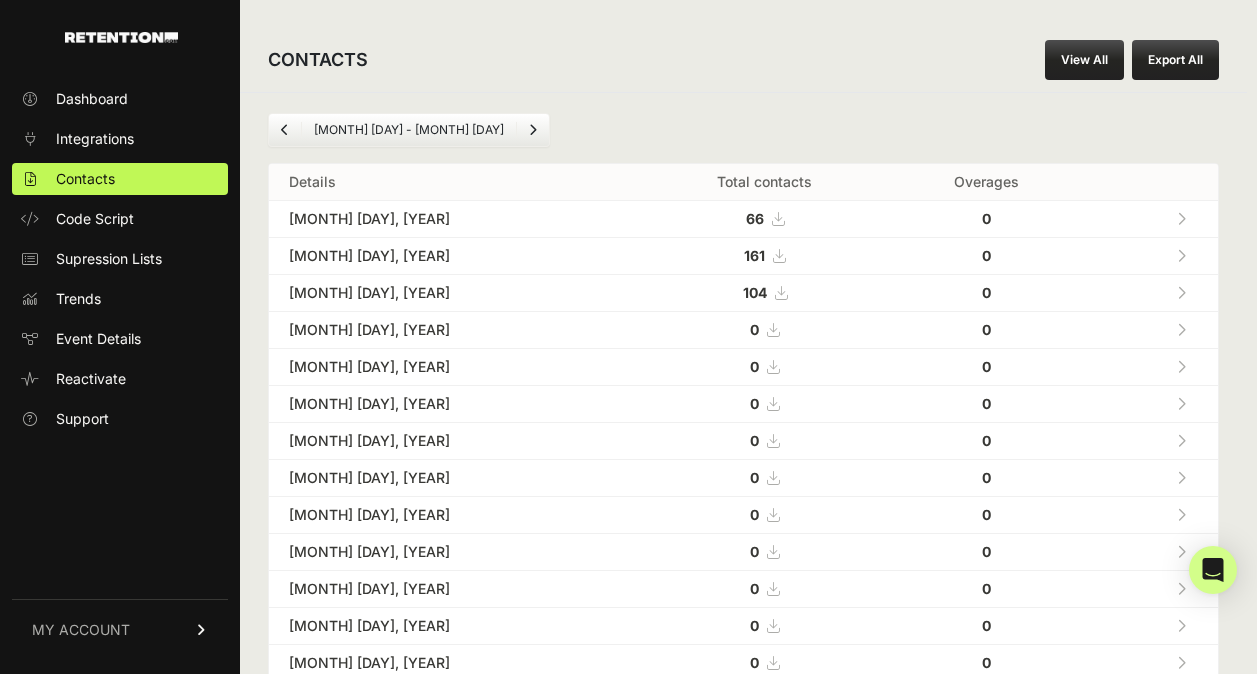click on "Dashboard" at bounding box center [92, 99] 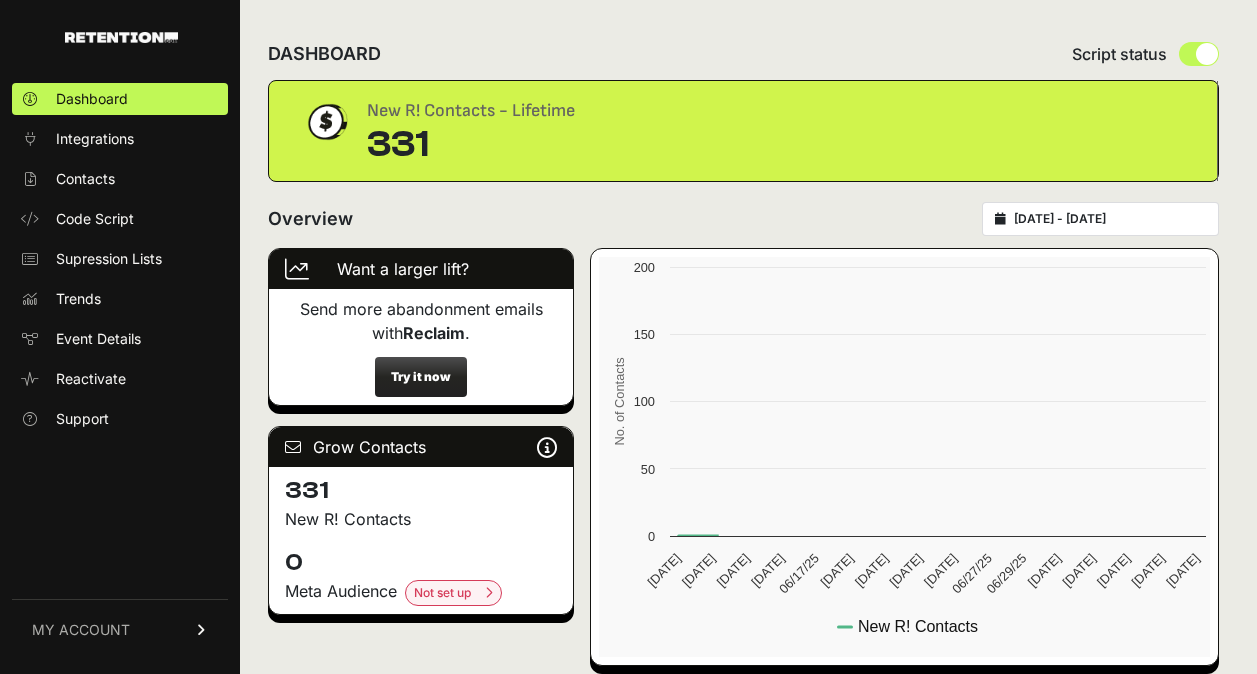 scroll, scrollTop: 0, scrollLeft: 0, axis: both 